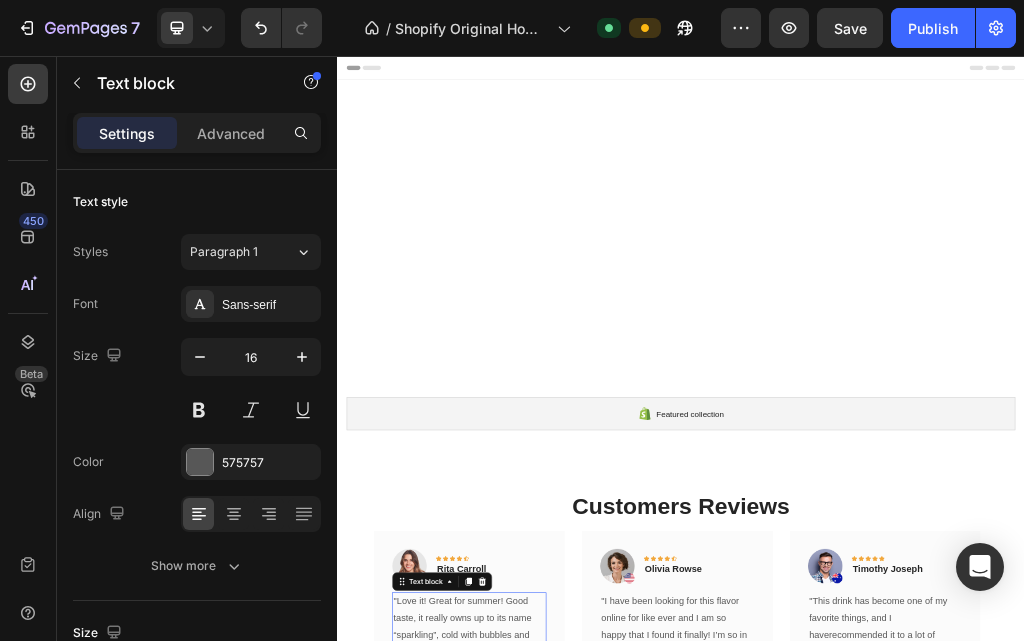 scroll, scrollTop: 0, scrollLeft: 0, axis: both 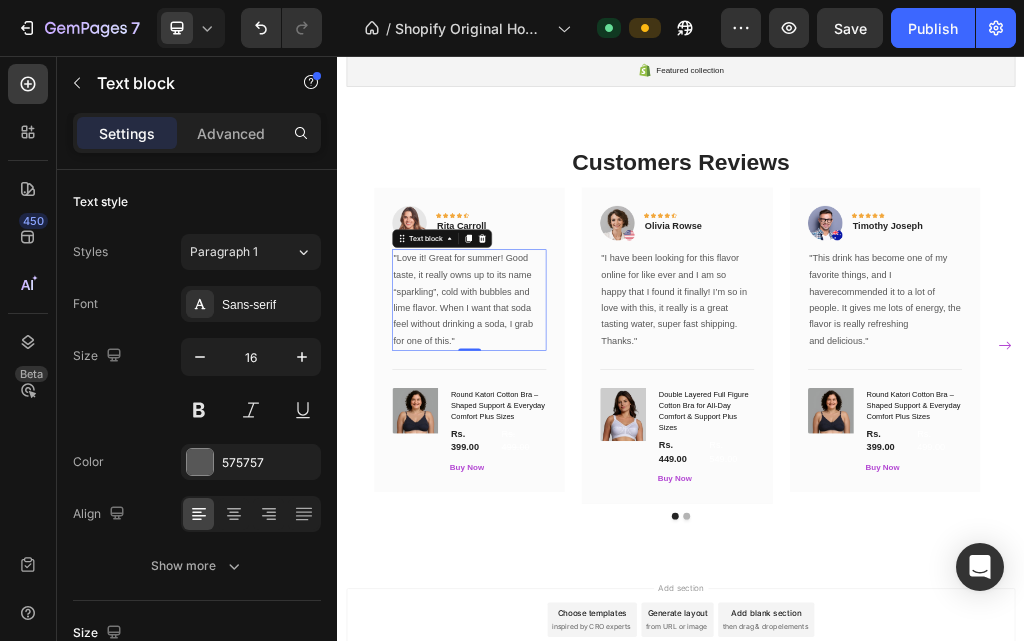 click on ""Love it! Great for summer! Good taste, it really owns up to its name “sparkling”, cold with bubbles and lime flavor. When I want that soda feel without drinking a soda, I grab for one of this."" at bounding box center [566, 481] 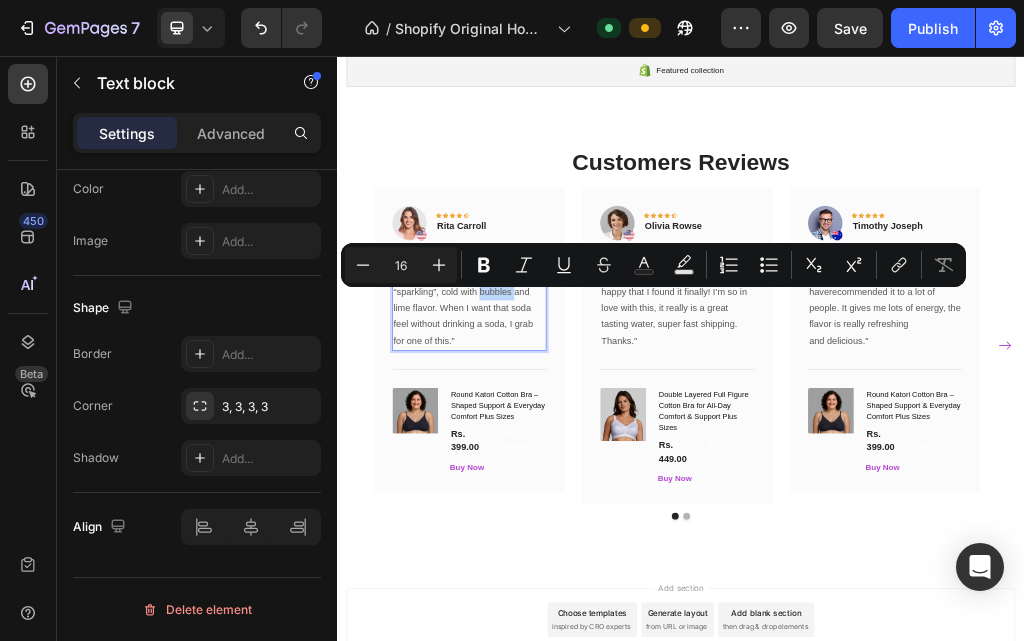 scroll, scrollTop: 0, scrollLeft: 0, axis: both 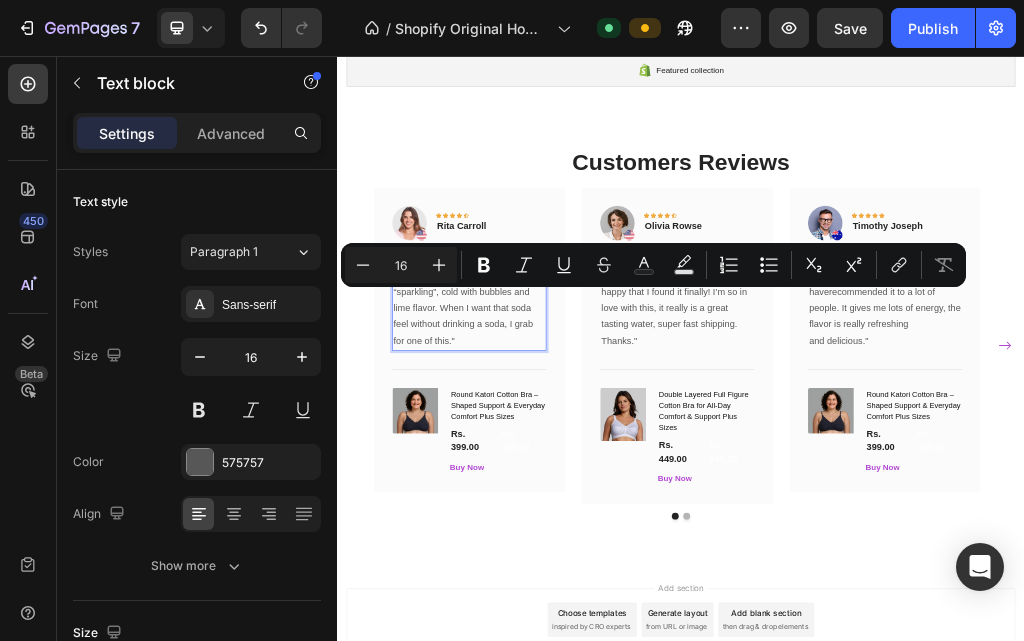 click on ""Love it! Great for summer! Good taste, it really owns up to its name “sparkling”, cold with bubbles and lime flavor. When I want that soda feel without drinking a soda, I grab for one of this."" at bounding box center (566, 481) 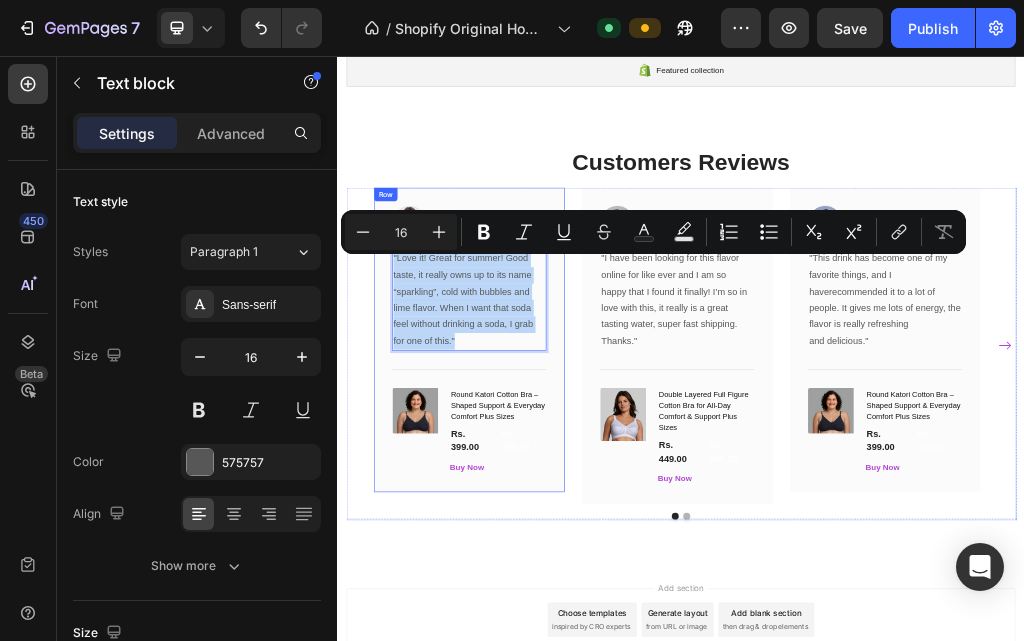 drag, startPoint x: 550, startPoint y: 552, endPoint x: 401, endPoint y: 408, distance: 207.21245 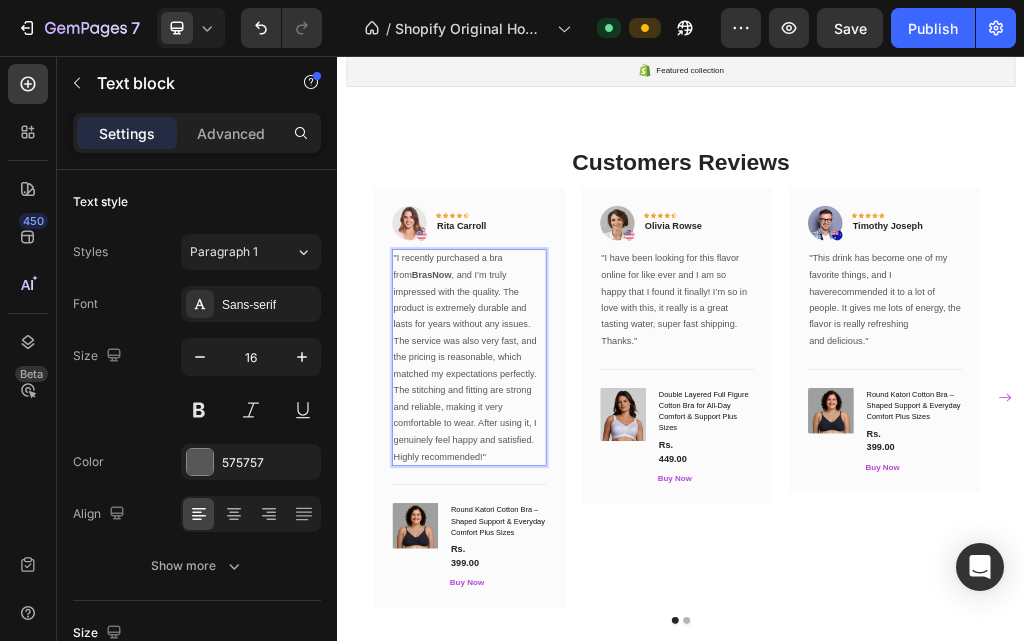 click on "BrasNow" at bounding box center [500, 437] 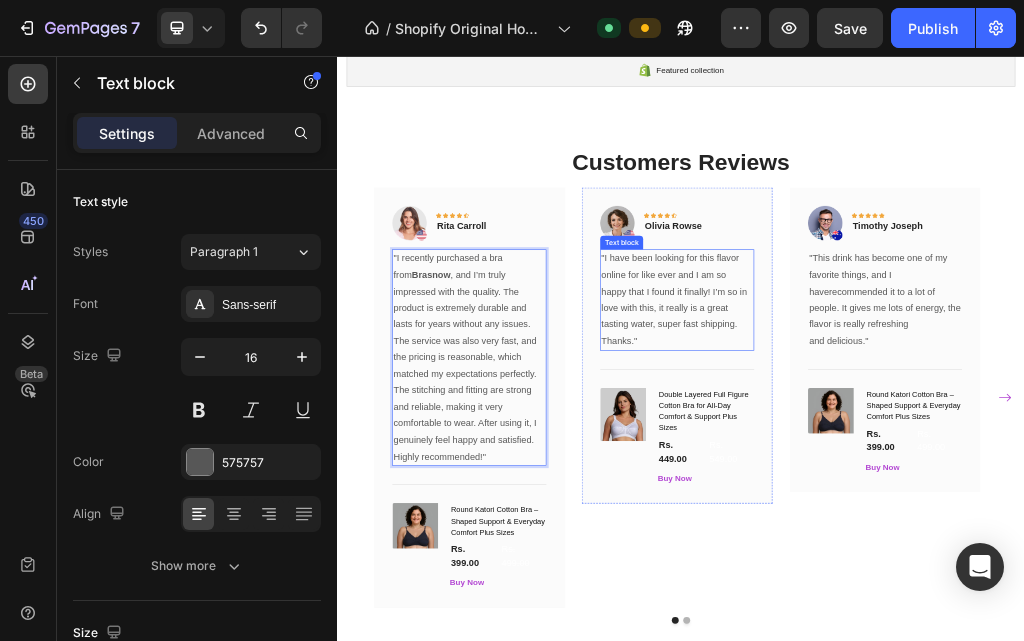 click on ""I have been looking for this flavor online for like ever and I am so happy that I found it finally! I’m so in love with this, it really is a great tasting water, super fast shipping." at bounding box center (929, 467) 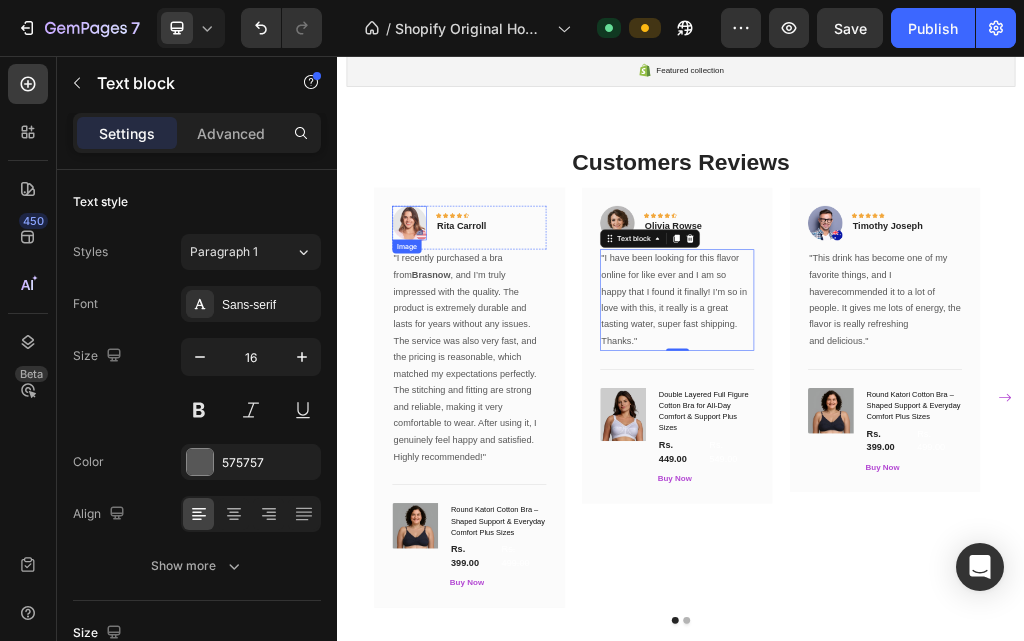 click at bounding box center (462, 347) 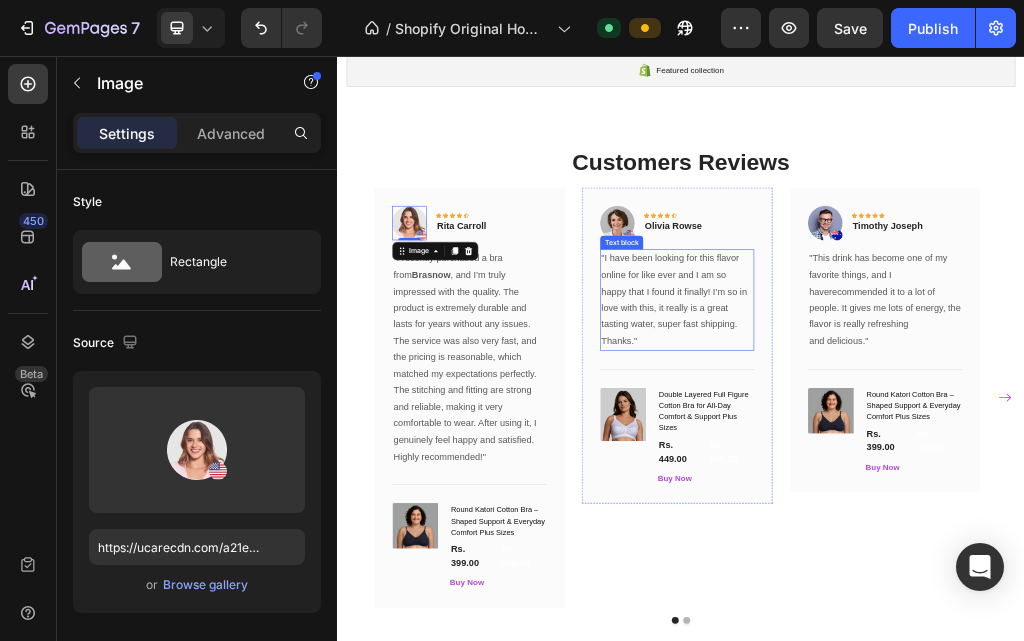 click on ""I have been looking for this flavor online for like ever and I am so happy that I found it finally! I’m so in love with this, it really is a great tasting water, super fast shipping." at bounding box center (929, 467) 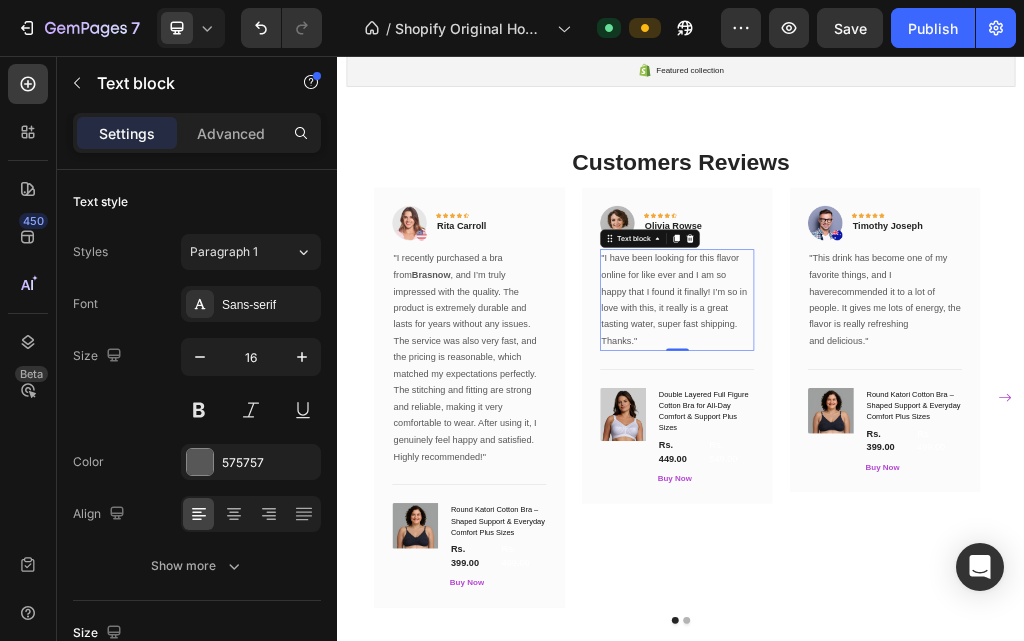 click on ""I have been looking for this flavor online for like ever and I am so happy that I found it finally! I’m so in love with this, it really is a great tasting water, super fast shipping." at bounding box center (929, 467) 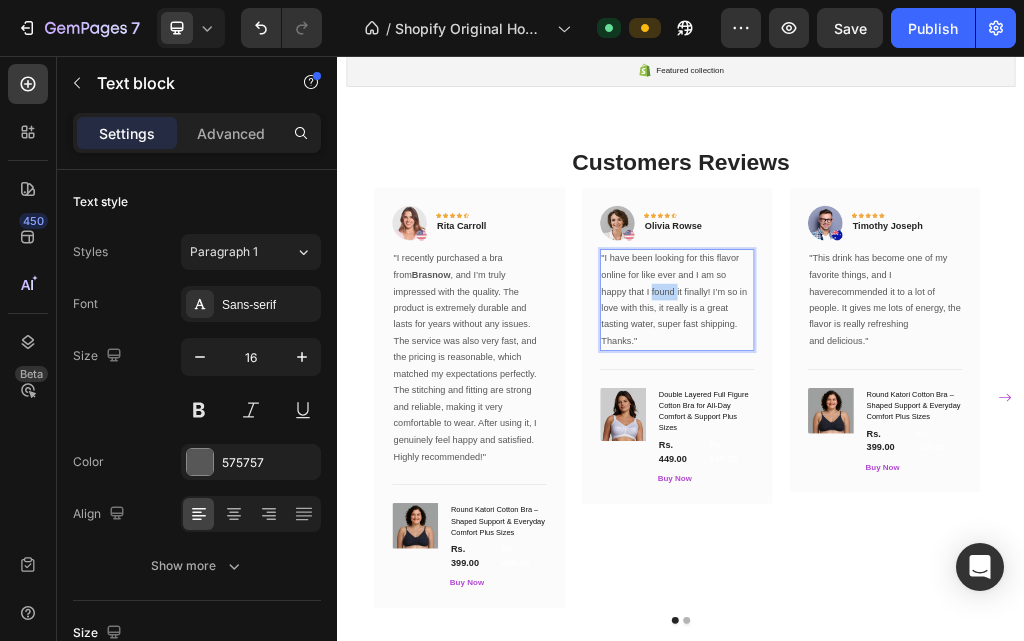 click on ""I have been looking for this flavor online for like ever and I am so happy that I found it finally! I’m so in love with this, it really is a great tasting water, super fast shipping." at bounding box center [929, 467] 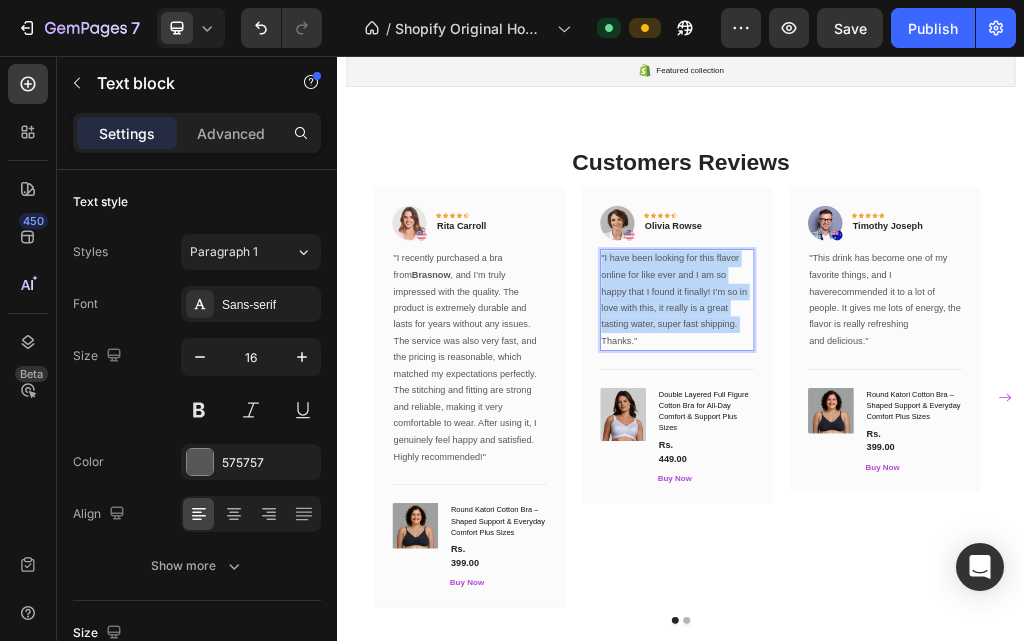 click on ""I have been looking for this flavor online for like ever and I am so happy that I found it finally! I’m so in love with this, it really is a great tasting water, super fast shipping." at bounding box center (929, 467) 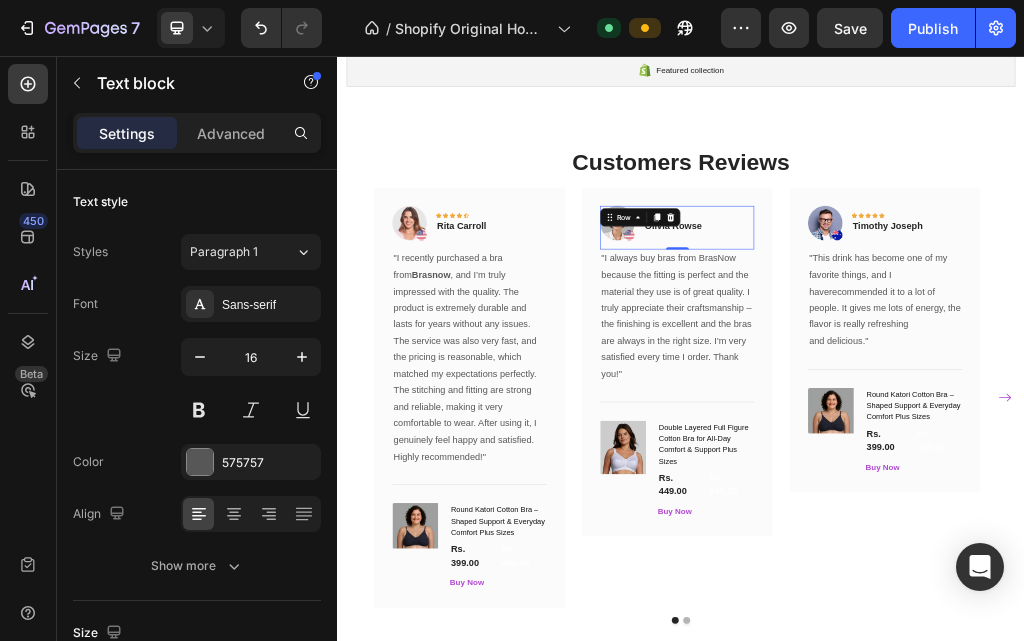 click on "Image
Icon
Icon
Icon
Icon
Icon Row Olivia Rowse Text block Row   0" at bounding box center [929, 355] 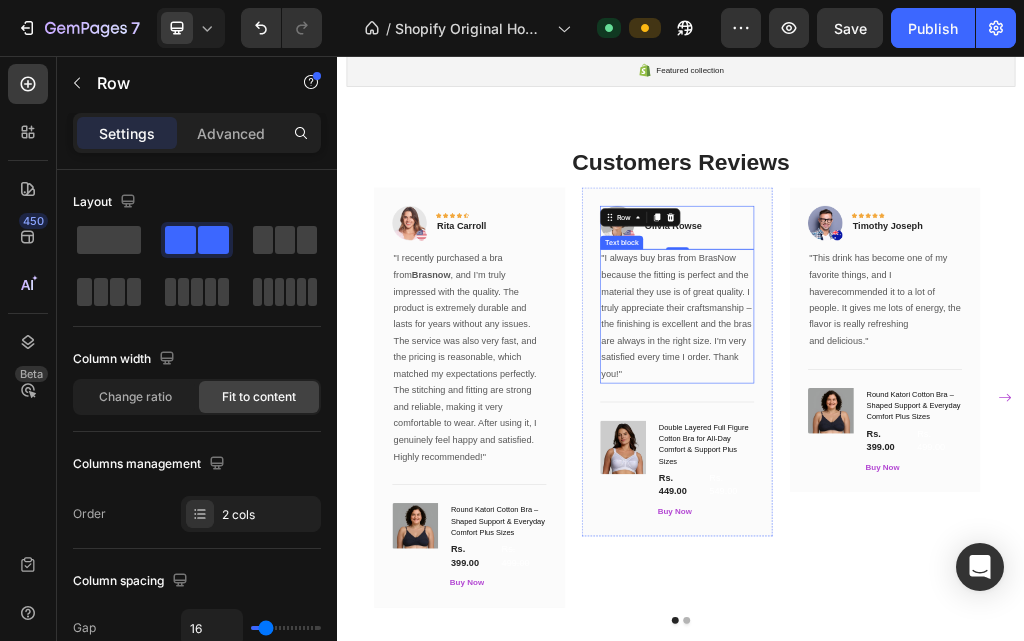 click on ""I always buy bras from BrasNow because the fitting is perfect and the material they use is of great quality. I truly appreciate their craftsmanship – the finishing is excellent and the bras are always in the right size. I'm very satisfied every time I order. Thank you!"" at bounding box center (929, 510) 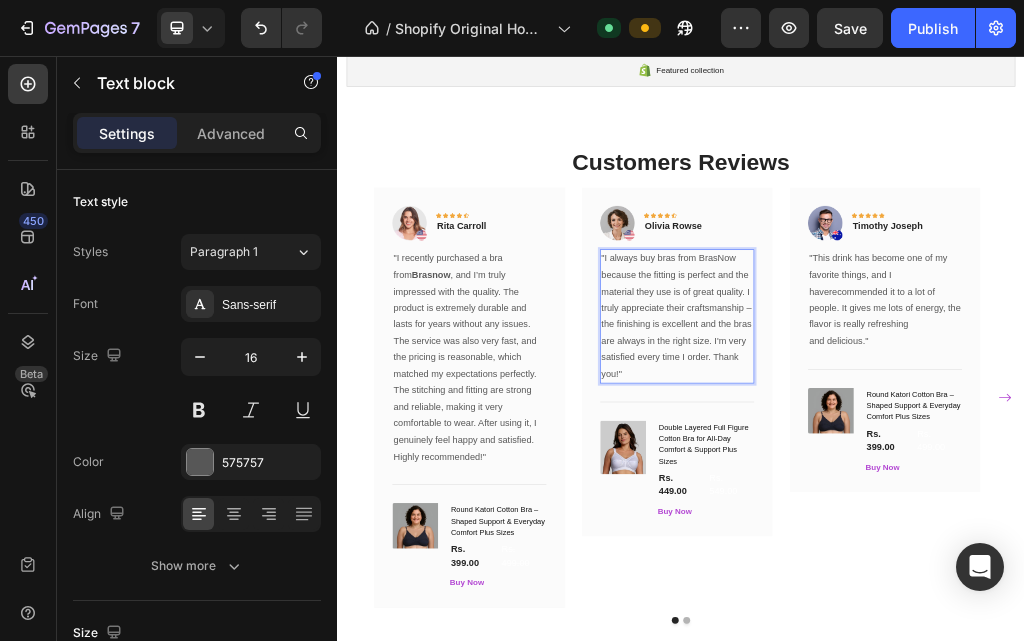 click on ""I always buy bras from BrasNow because the fitting is perfect and the material they use is of great quality. I truly appreciate their craftsmanship – the finishing is excellent and the bras are always in the right size. I'm very satisfied every time I order. Thank you!"" at bounding box center [929, 510] 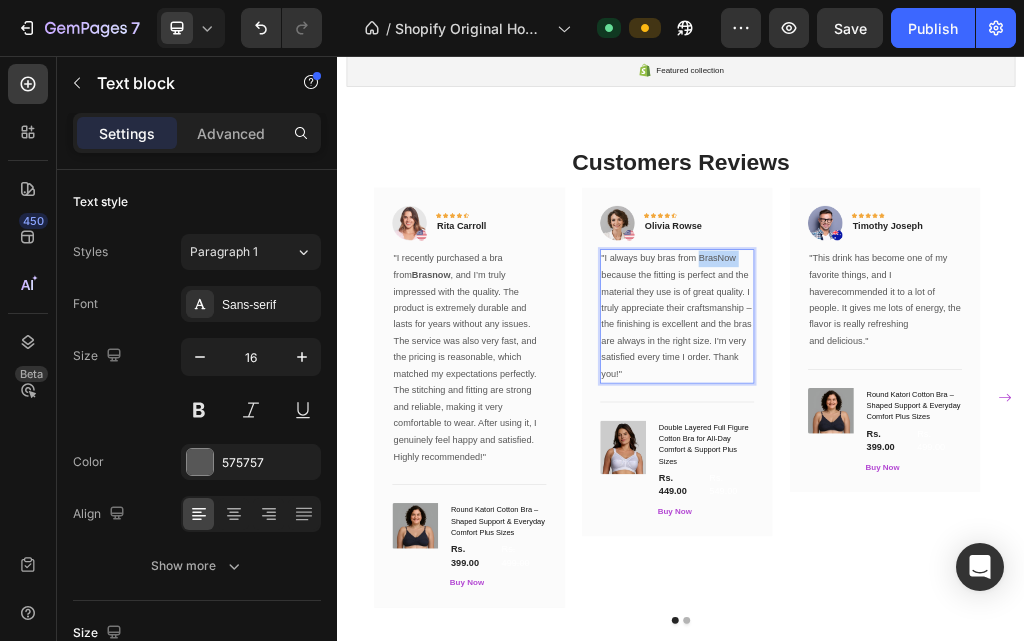 click on ""I always buy bras from BrasNow because the fitting is perfect and the material they use is of great quality. I truly appreciate their craftsmanship – the finishing is excellent and the bras are always in the right size. I'm very satisfied every time I order. Thank you!"" at bounding box center [929, 510] 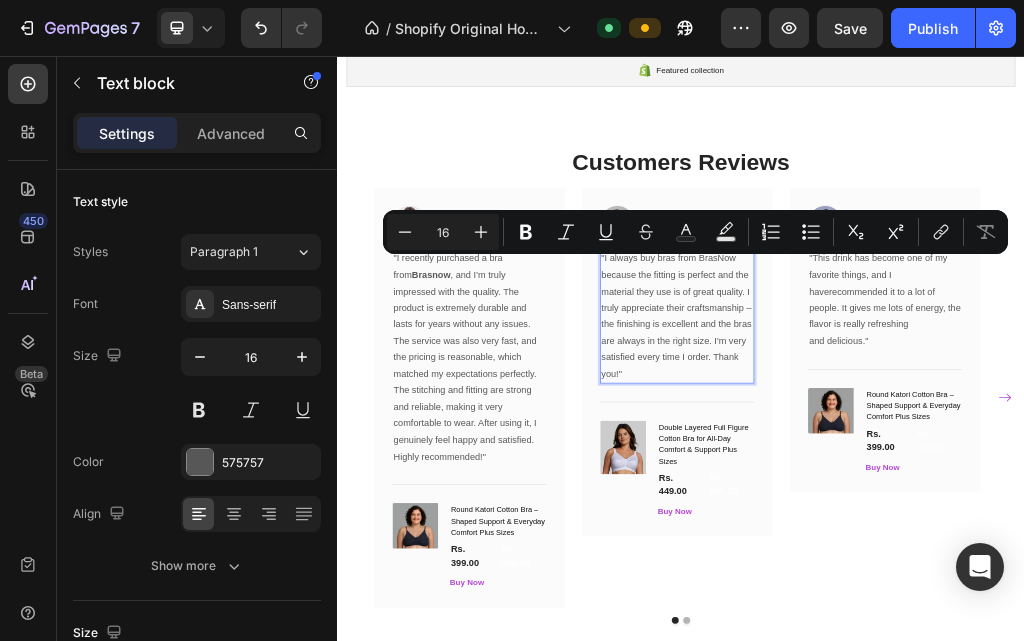 click on ""I always buy bras from BrasNow because the fitting is perfect and the material they use is of great quality. I truly appreciate their craftsmanship – the finishing is excellent and the bras are always in the right size. I'm very satisfied every time I order. Thank you!"" at bounding box center (929, 510) 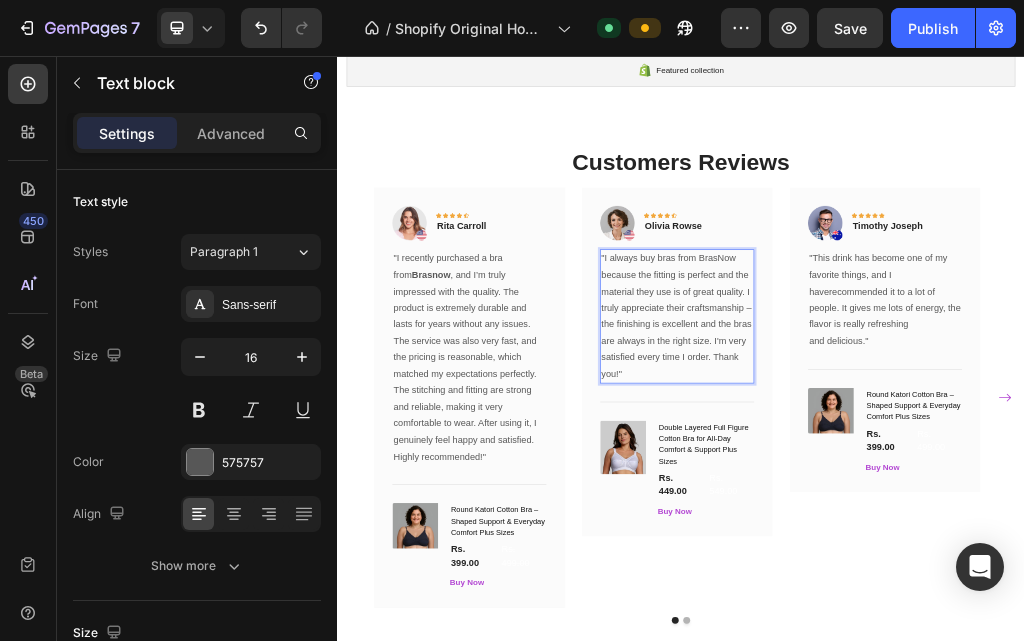 click on ""I always buy bras from BrasNow because the fitting is perfect and the material they use is of great quality. I truly appreciate their craftsmanship – the finishing is excellent and the bras are always in the right size. I'm very satisfied every time I order. Thank you!"" at bounding box center (929, 510) 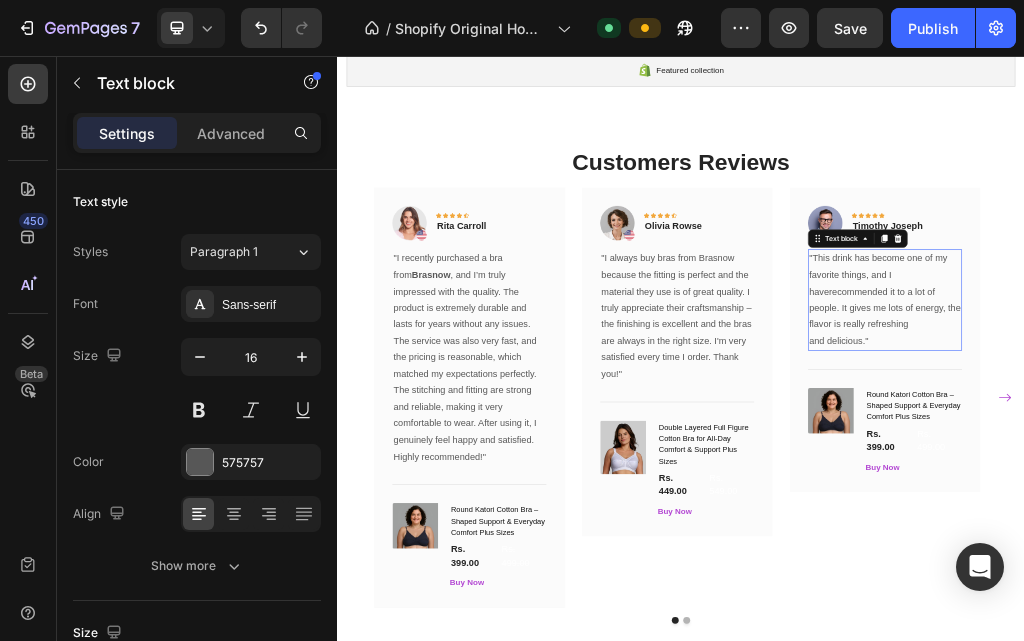 click on ""This drink has become one of my favorite things, and I haverecommended it to a lot of people. It gives me lots of energy, the flavor is really refreshing  and delicious."" at bounding box center (1292, 481) 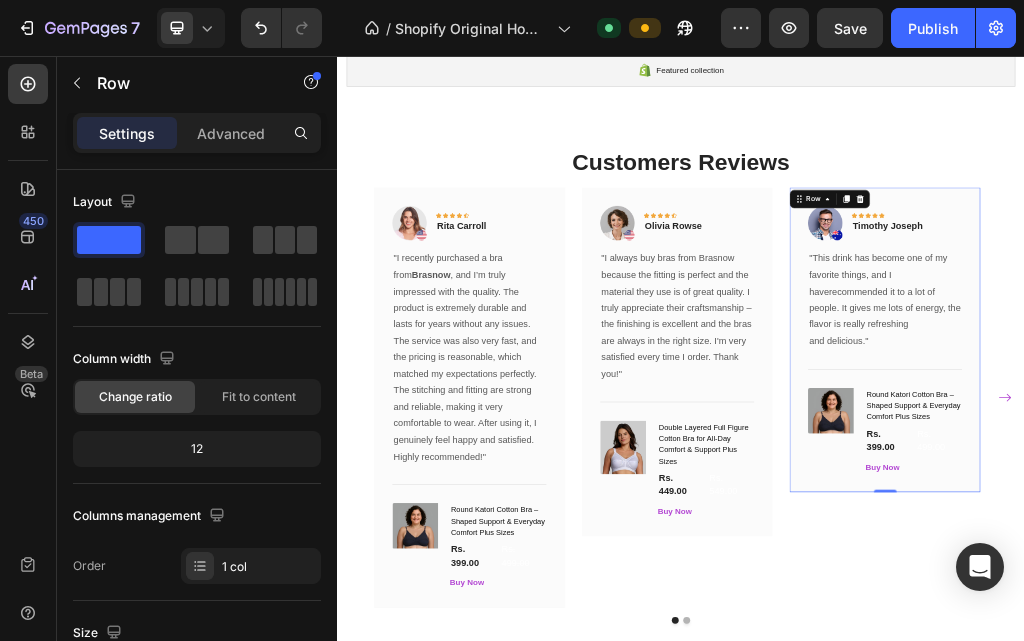 click on "Image
Icon
Icon
Icon
Icon
Icon Row [PERSON] Text block Row "This drink has become one of my favorite things, and I haverecommended it to a lot of people. It gives me lots of energy, the flavor is really refreshing  and delicious." Text block                Title Line (P) Images & Gallery Round Katori Cotton Bra – Shaped Support & Everyday Comfort Plus Sizes (P) Title Rs. 399.00 (P) Price (P) Price Rs. 499.00 (P) Price (P) Price Row Buy Now (P) Cart Button Product Row   0" at bounding box center [1292, 551] 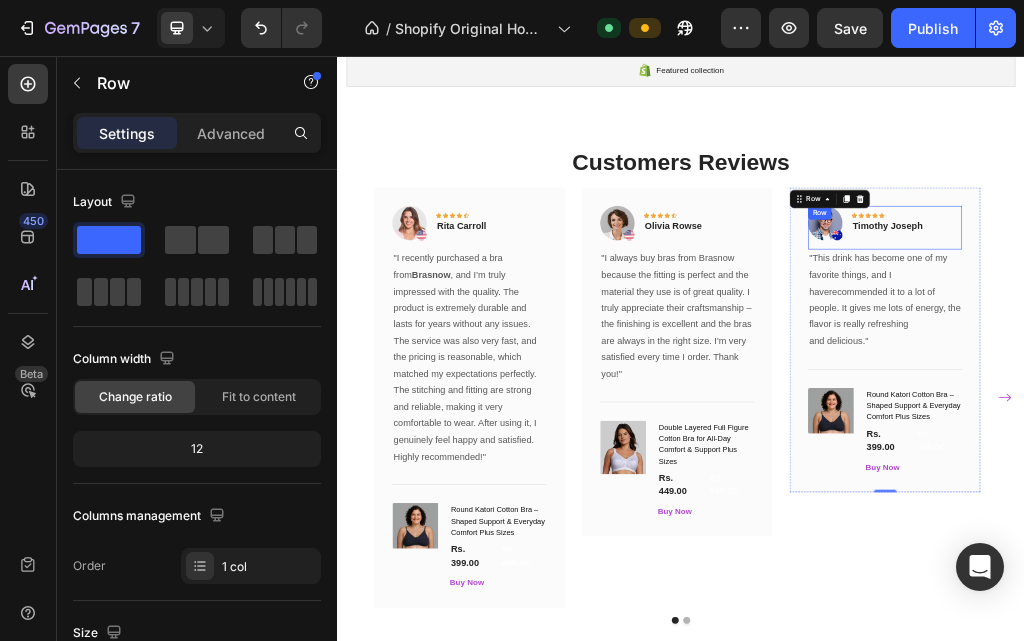 click on ""This drink has become one of my favorite things, and I haverecommended it to a lot of people. It gives me lots of energy, the flavor is really refreshing  and delicious."" at bounding box center (1292, 481) 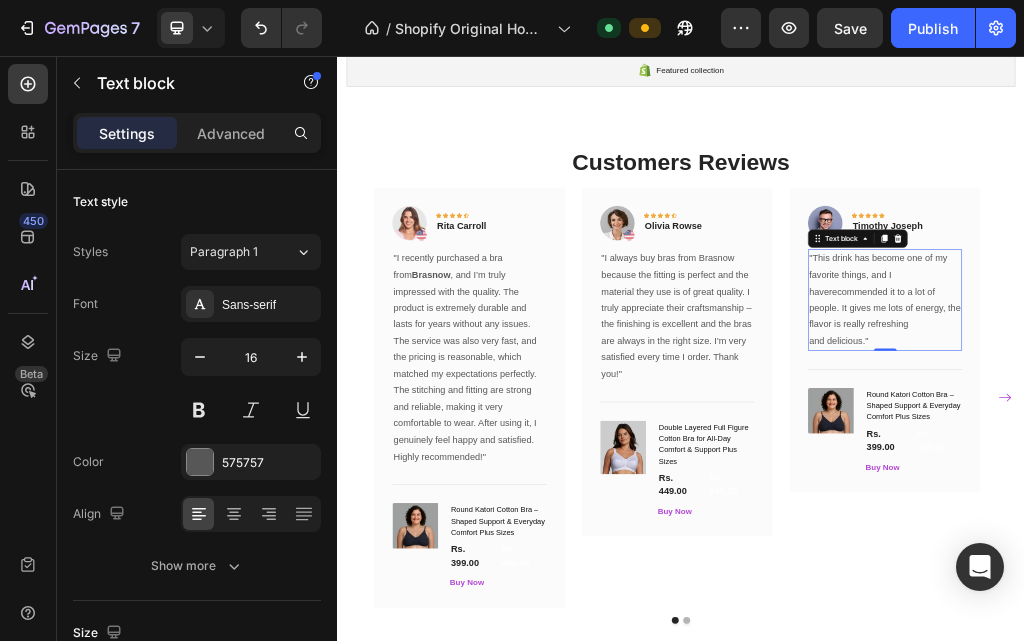 click on ""This drink has become one of my favorite things, and I haverecommended it to a lot of people. It gives me lots of energy, the flavor is really refreshing  and delicious."" at bounding box center (1292, 481) 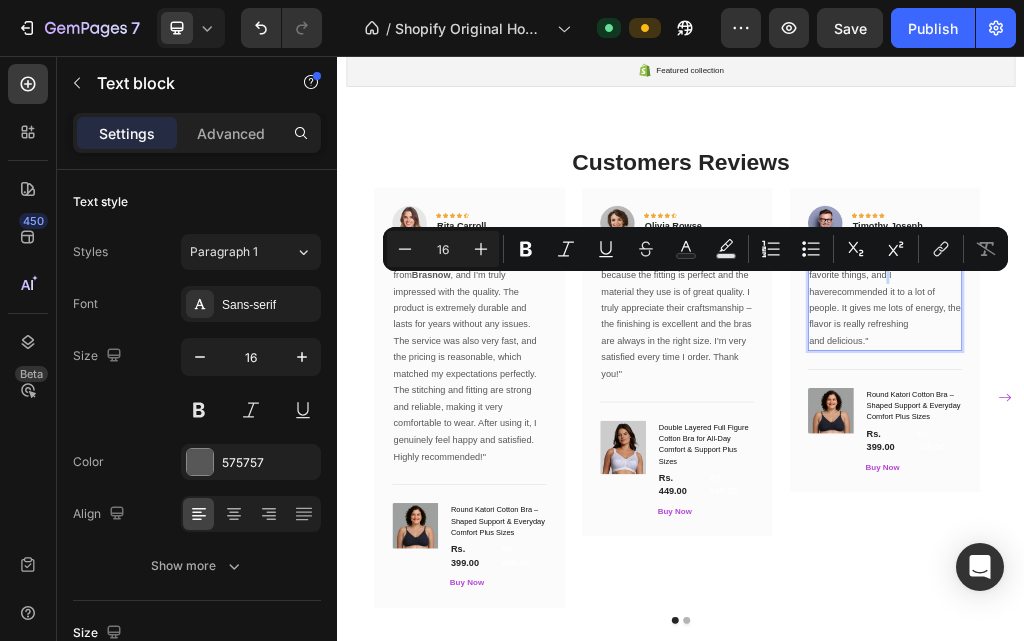 click on ""This drink has become one of my favorite things, and I haverecommended it to a lot of people. It gives me lots of energy, the flavor is really refreshing  and delicious."" at bounding box center [1292, 481] 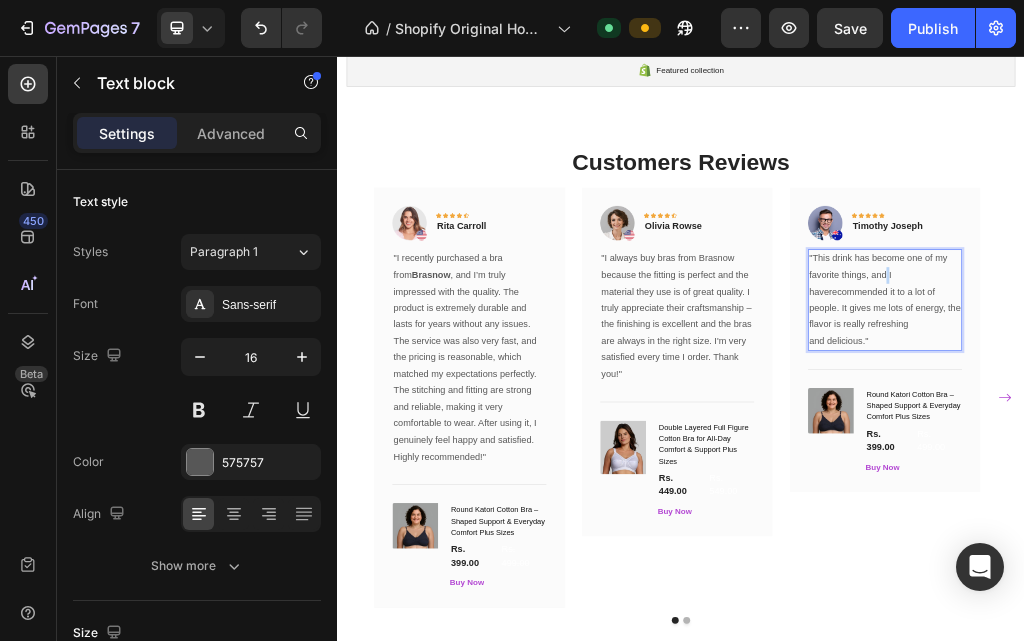 click on ""This drink has become one of my favorite things, and I haverecommended it to a lot of people. It gives me lots of energy, the flavor is really refreshing  and delicious."" at bounding box center [1292, 481] 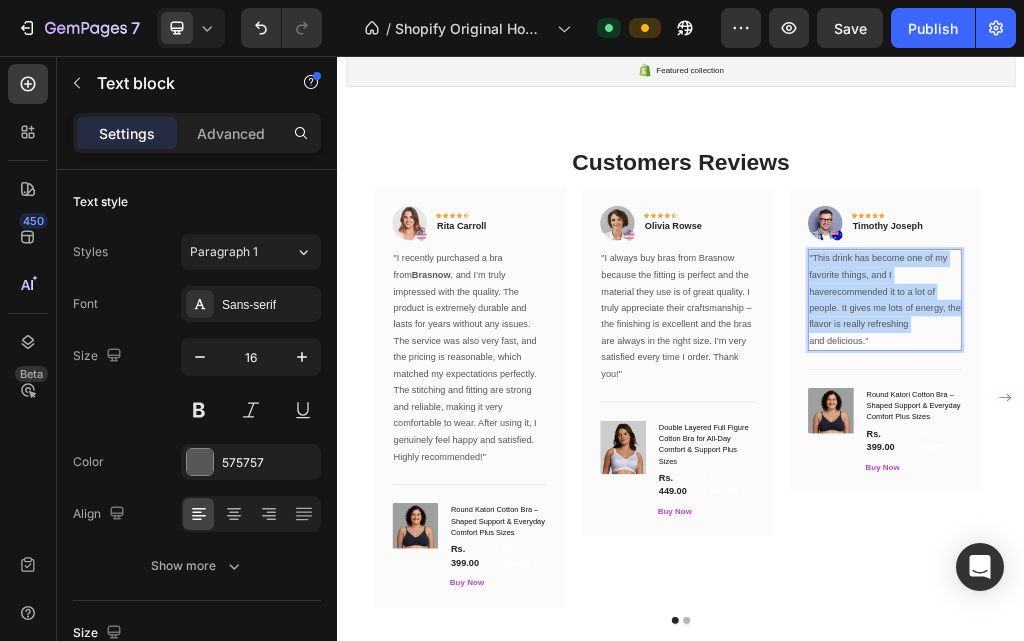 click on ""This drink has become one of my favorite things, and I haverecommended it to a lot of people. It gives me lots of energy, the flavor is really refreshing  and delicious."" at bounding box center (1292, 481) 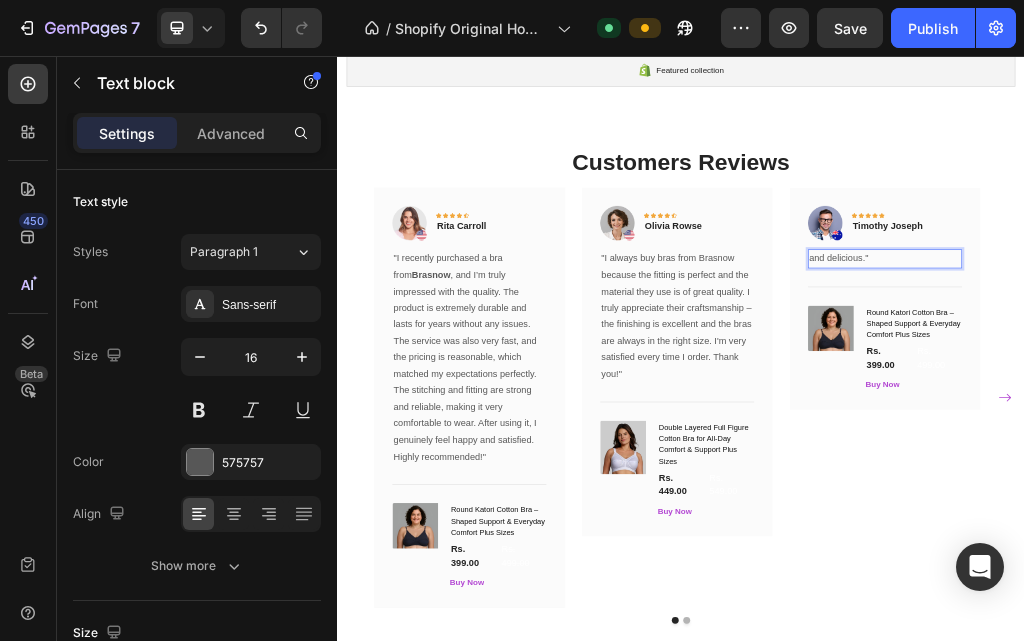 click on "and delicious."" at bounding box center [1292, 409] 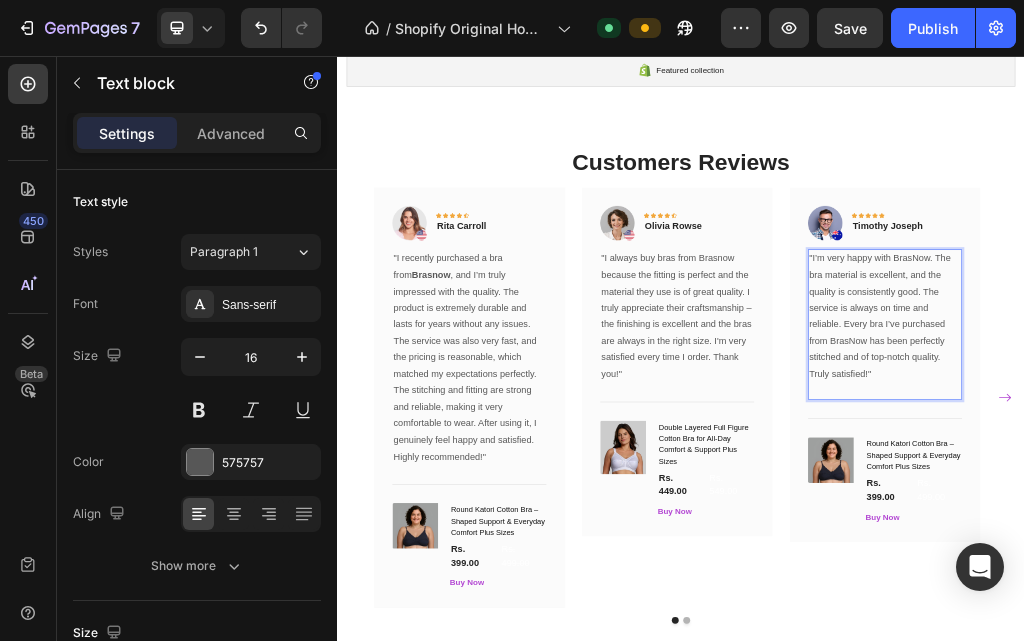 click on ""I’m very happy with BrasNow. The bra material is excellent, and the quality is consistently good. The service is always on time and reliable. Every bra I’ve purchased from BrasNow has been perfectly stitched and of top-notch quality. Truly satisfied!"" at bounding box center (1292, 510) 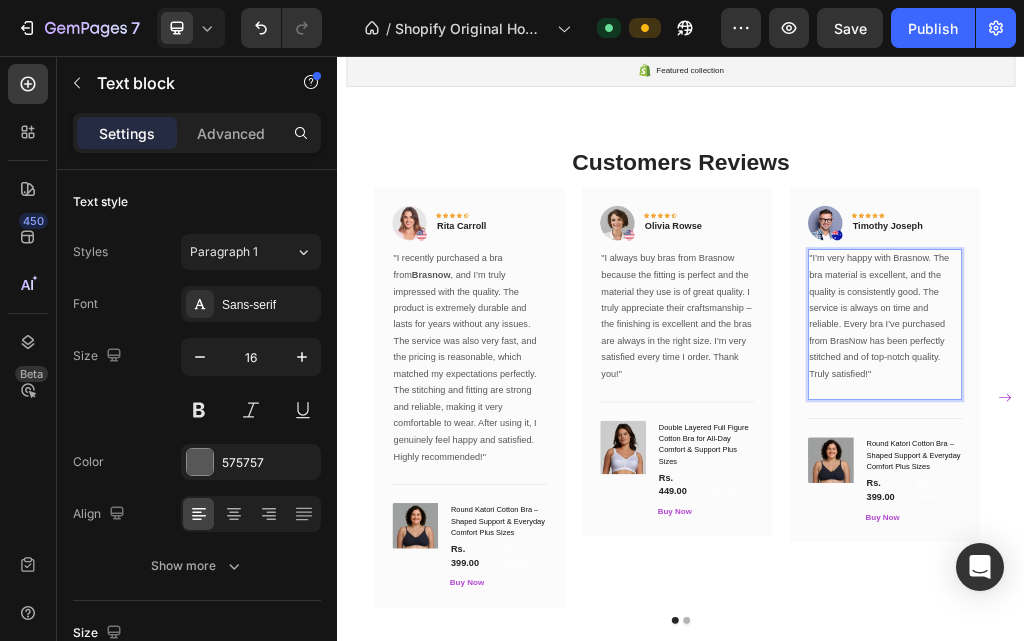 click on ""I’m very happy with Brasnow. The bra material is excellent, and the quality is consistently good. The service is always on time and reliable. Every bra I’ve purchased from BrasNow has been perfectly stitched and of top-notch quality. Truly satisfied!"" at bounding box center (1292, 510) 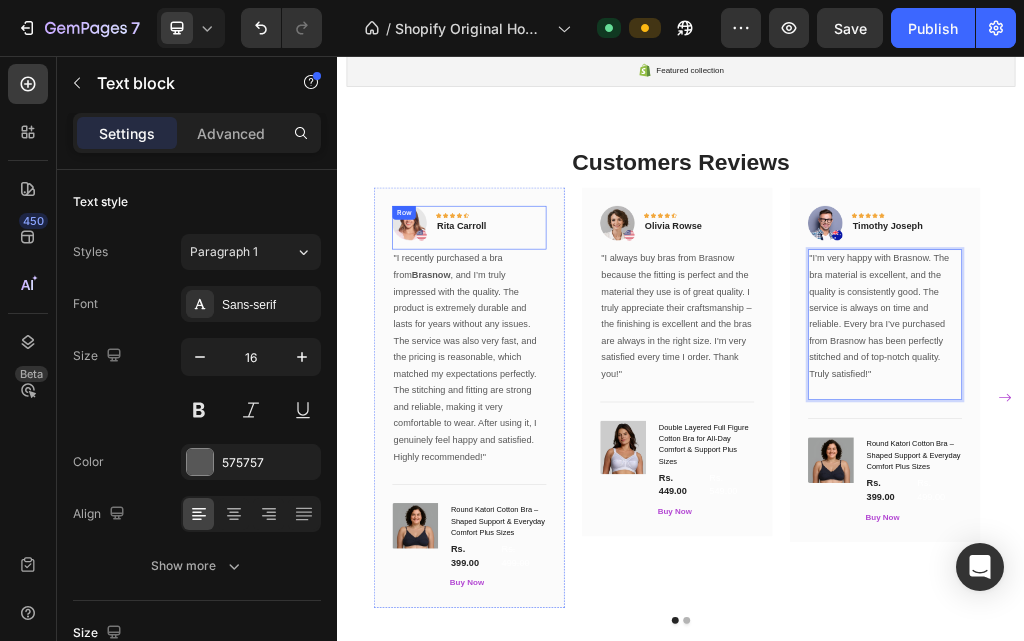 click on "Image
Icon
Icon
Icon
Icon
Icon Row Rita Carroll Text block Row" at bounding box center [566, 355] 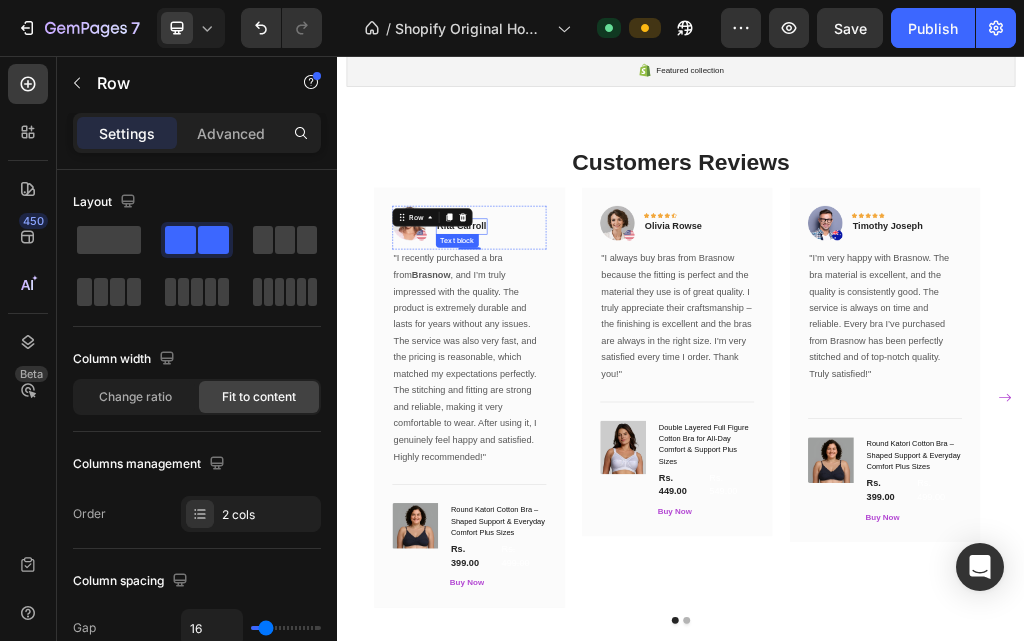 click on "Rita Carroll" at bounding box center [553, 353] 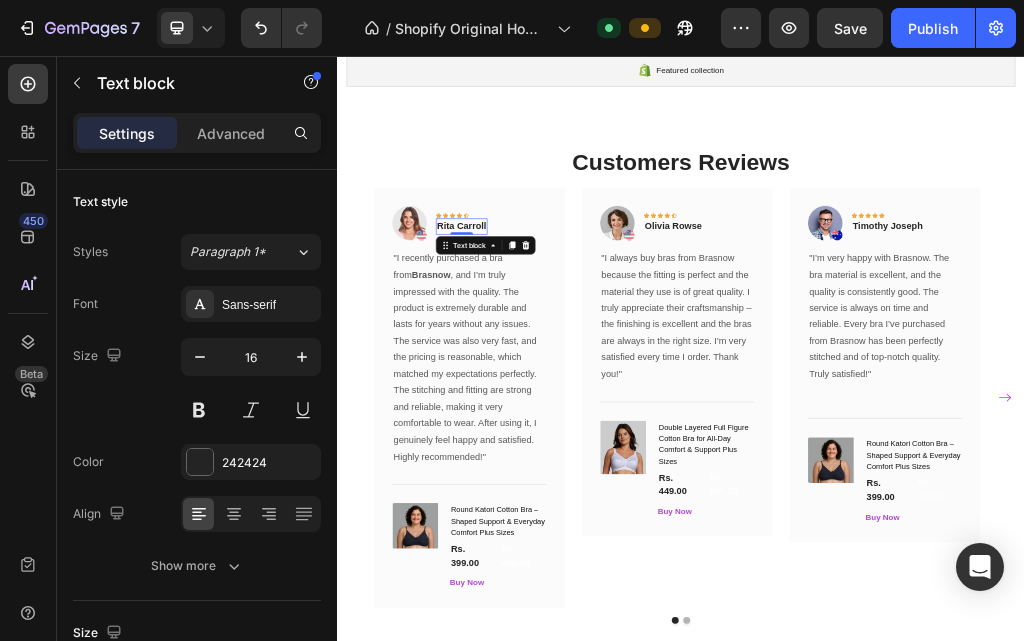 click on "Rita Carroll" at bounding box center [553, 353] 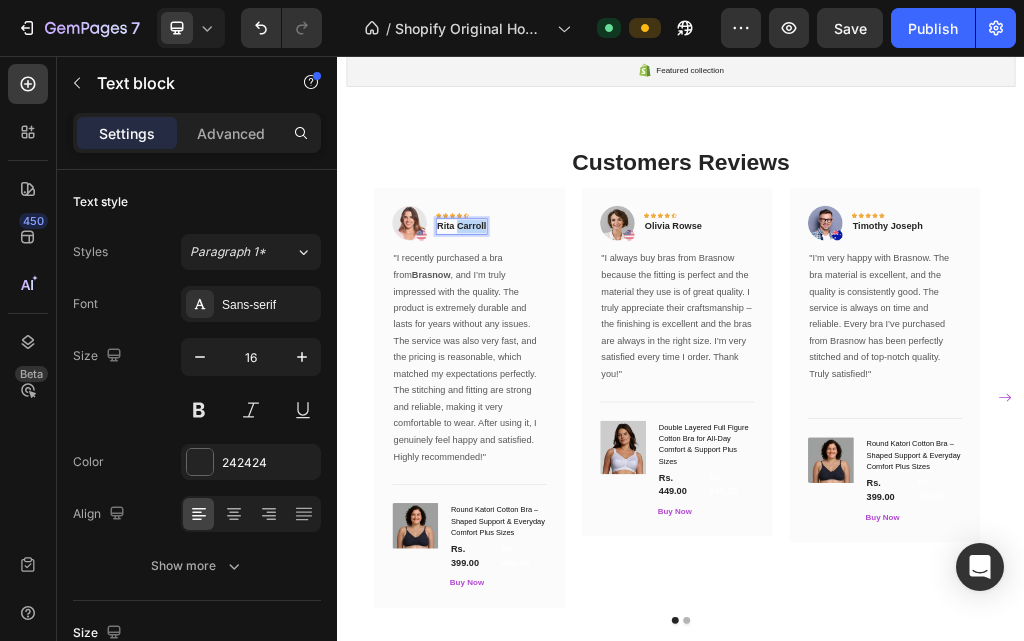 click on "Rita Carroll" at bounding box center [553, 353] 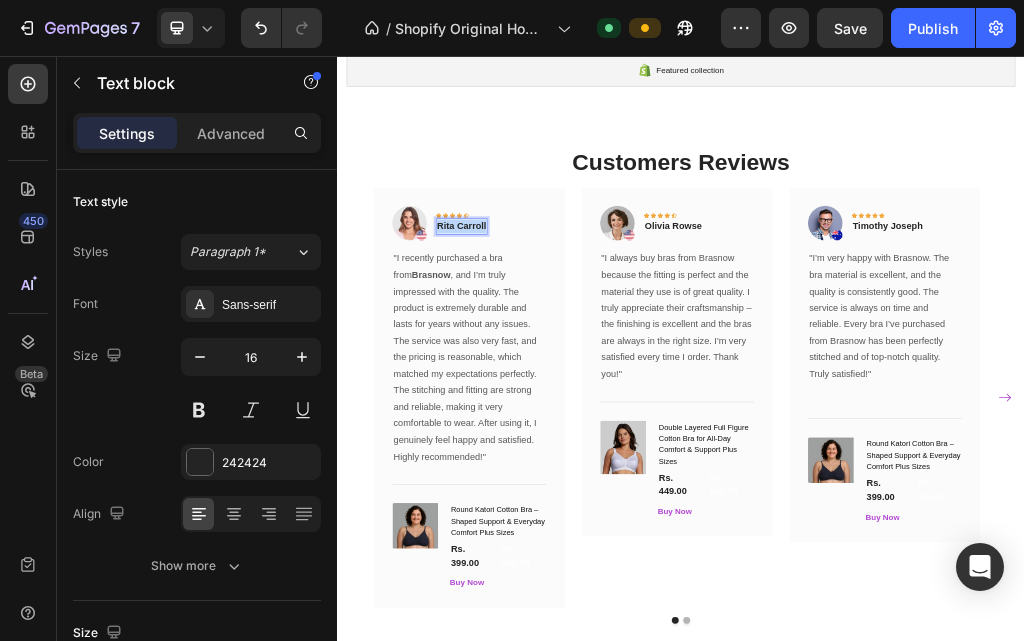 click on "Rita Carroll" at bounding box center (553, 353) 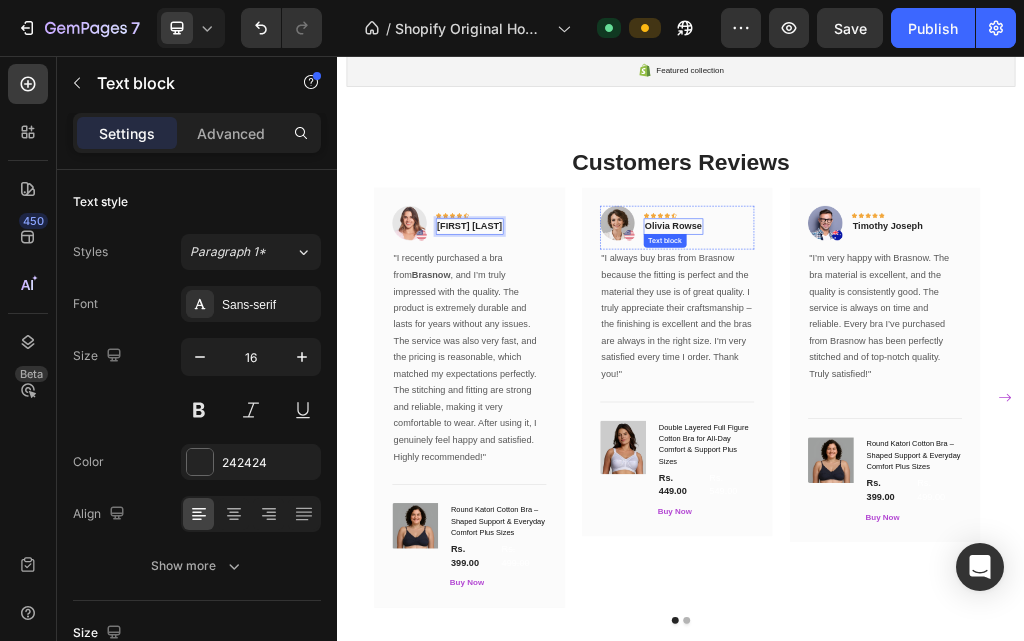 click on "Olivia Rowse" at bounding box center (923, 353) 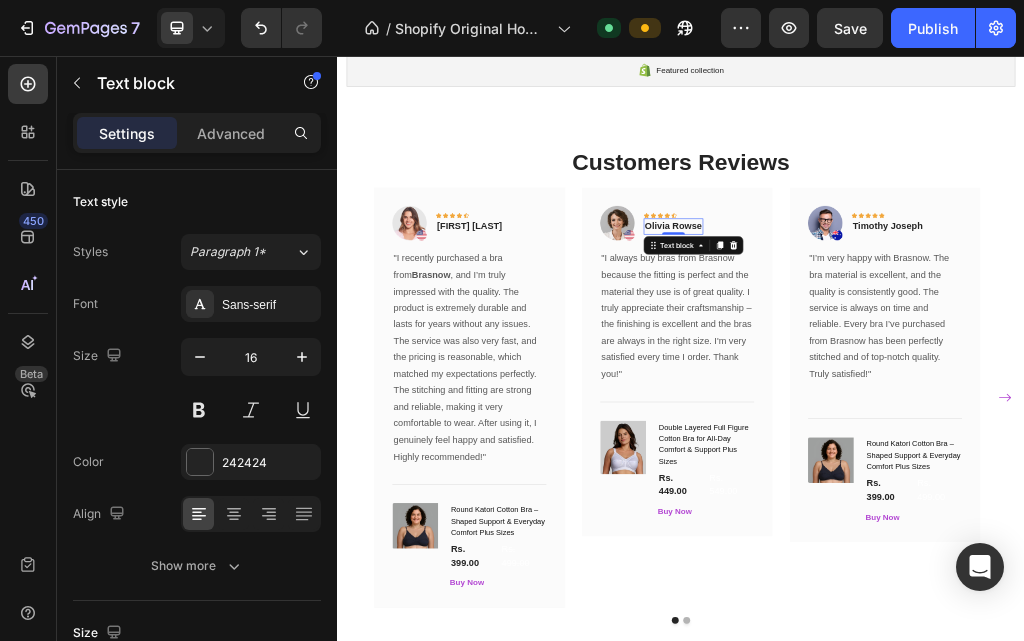 click on "Olivia Rowse" at bounding box center (923, 353) 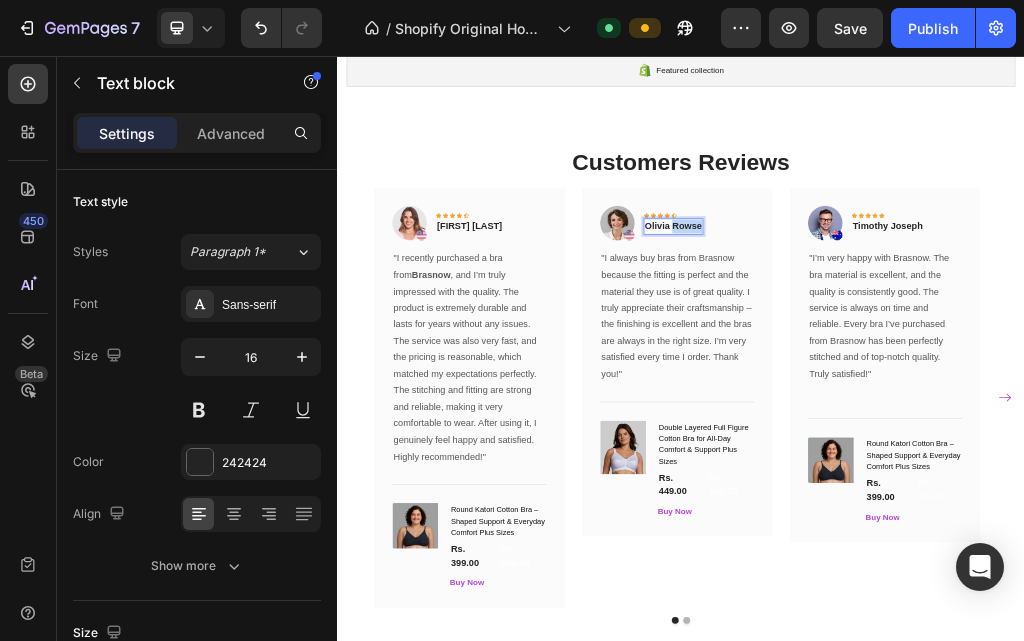 click on "Olivia Rowse" at bounding box center (923, 353) 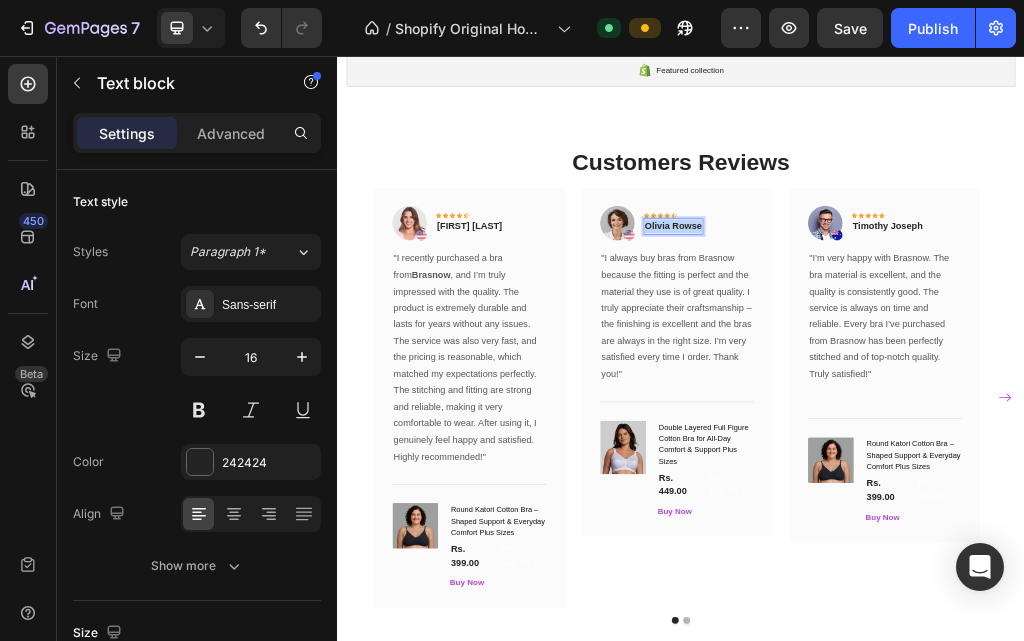 click on "Olivia Rowse" at bounding box center [923, 353] 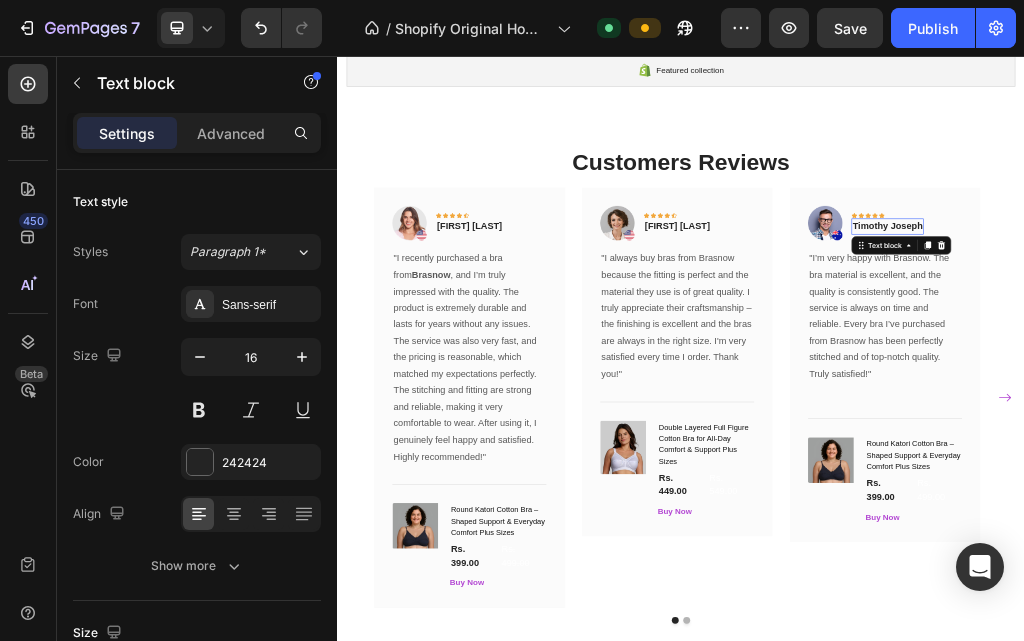 click on "Timothy Joseph" at bounding box center [1297, 353] 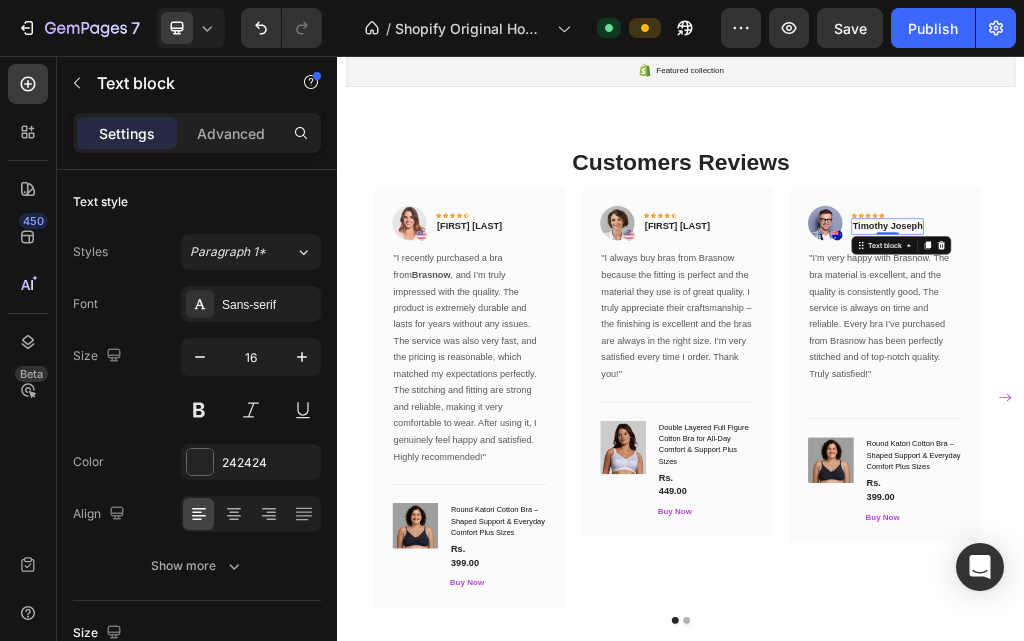 click on "Timothy Joseph" at bounding box center [1297, 353] 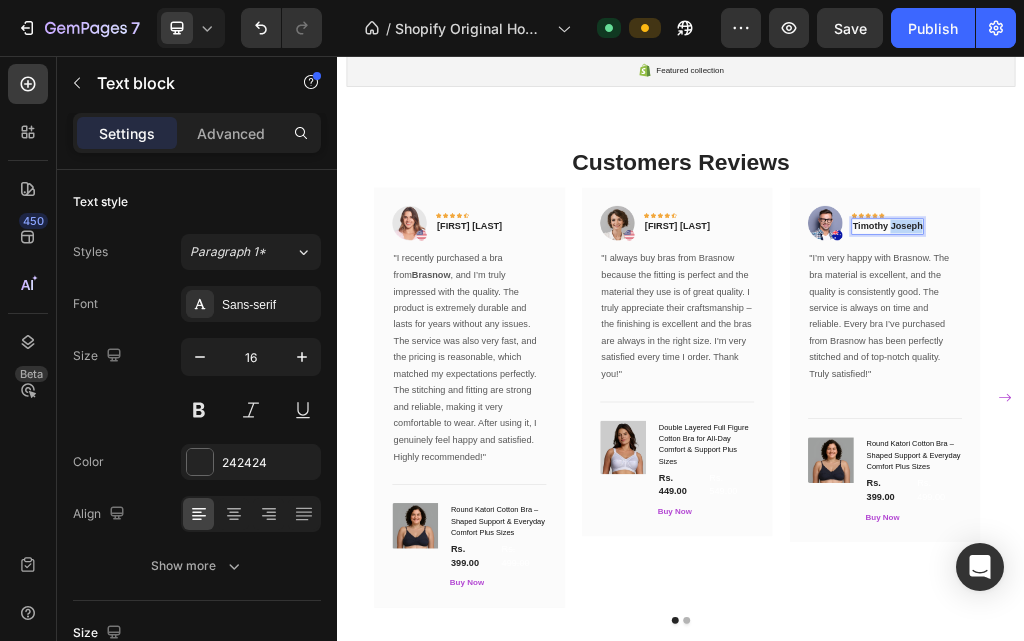 click on "Timothy Joseph" at bounding box center (1297, 353) 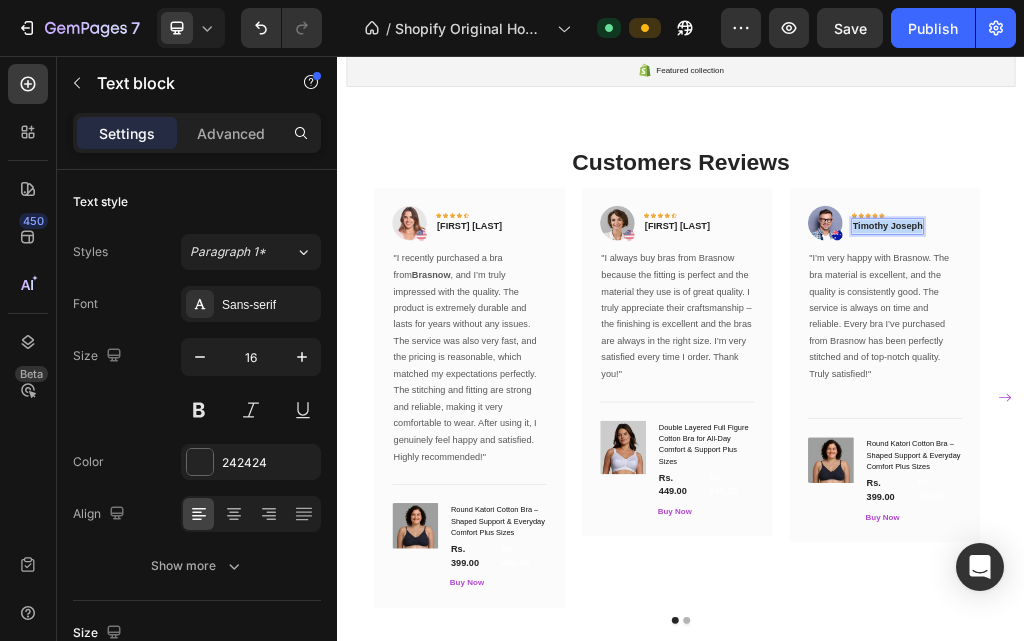 click on "Timothy Joseph" at bounding box center [1297, 353] 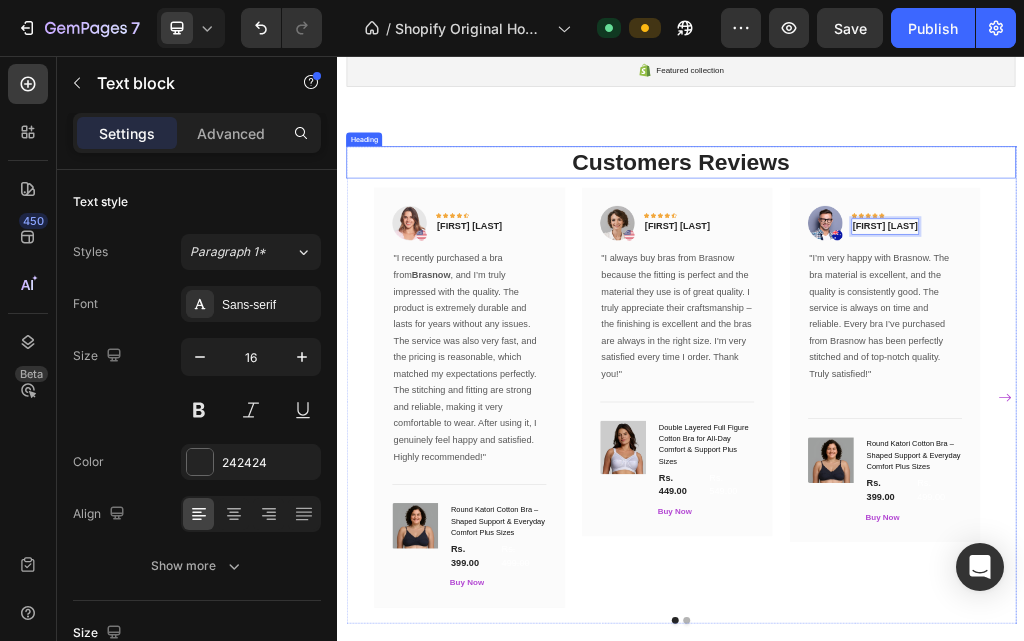 click on "Customers Reviews" at bounding box center [937, 241] 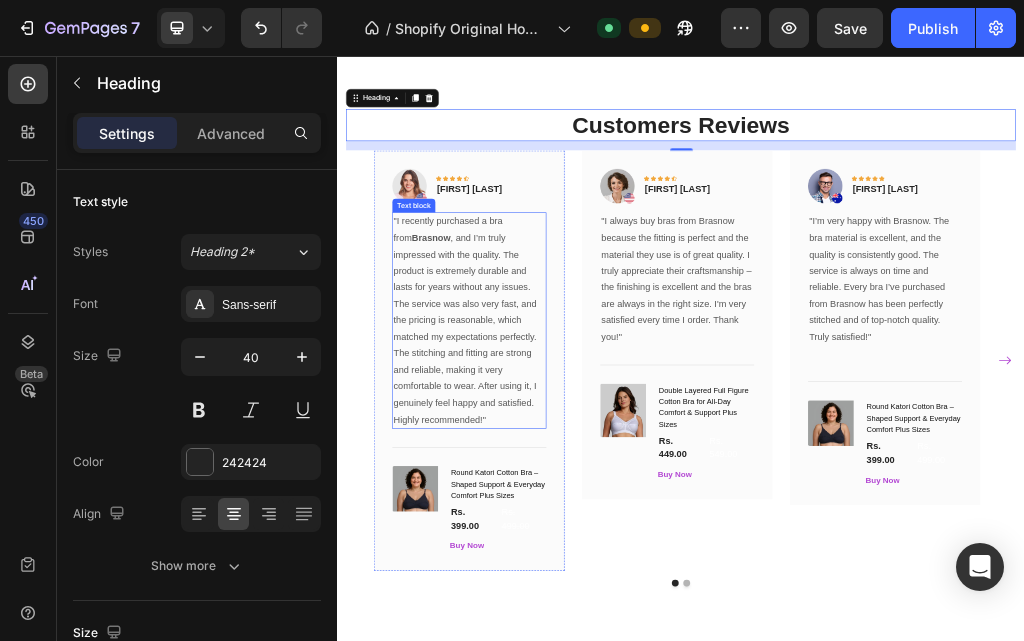 scroll, scrollTop: 700, scrollLeft: 0, axis: vertical 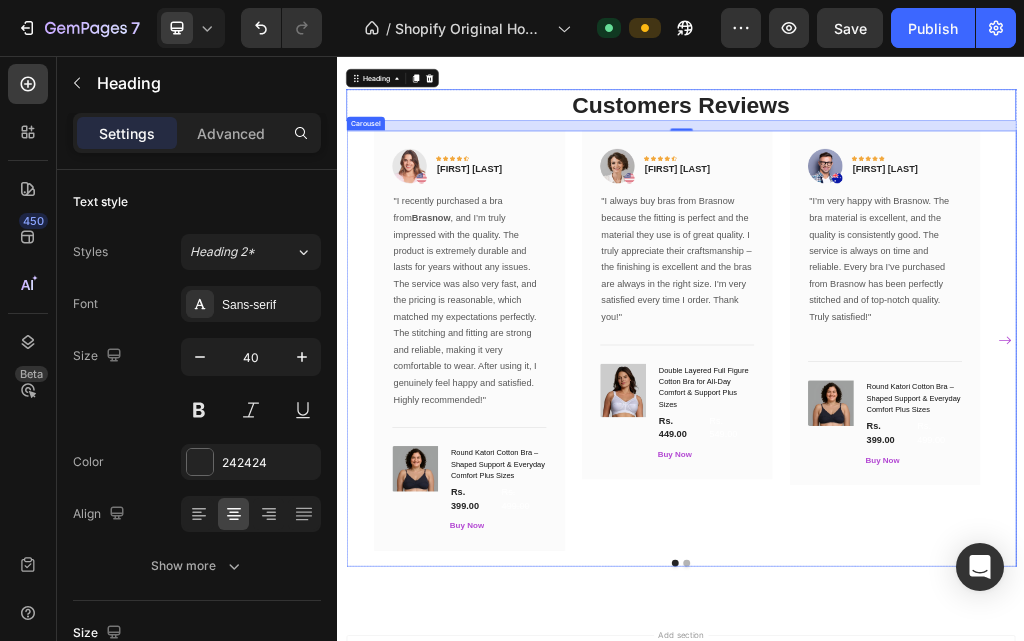 click at bounding box center [927, 941] 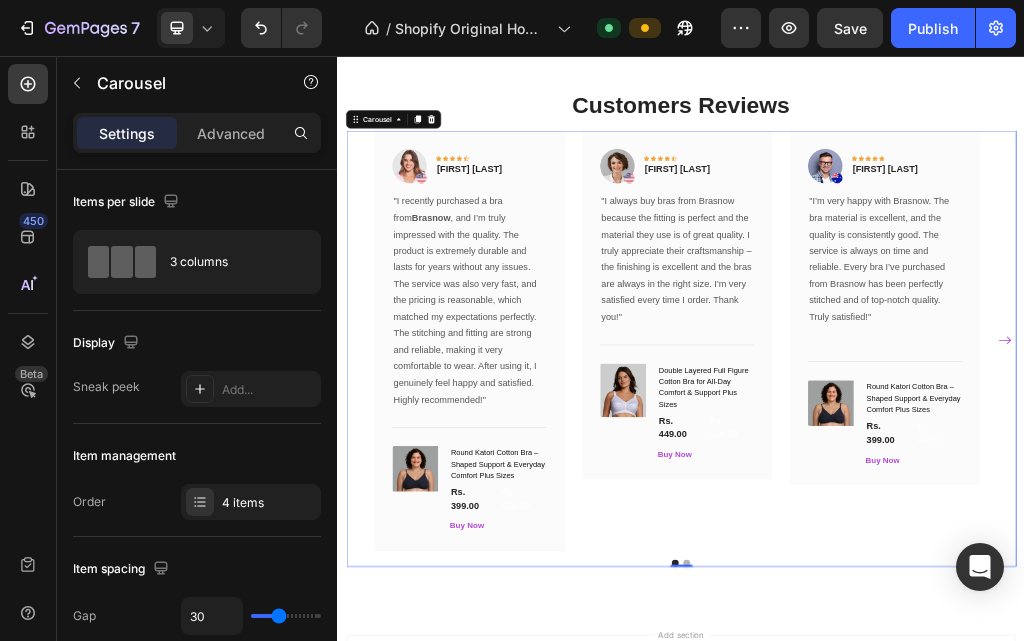 click at bounding box center (937, 941) 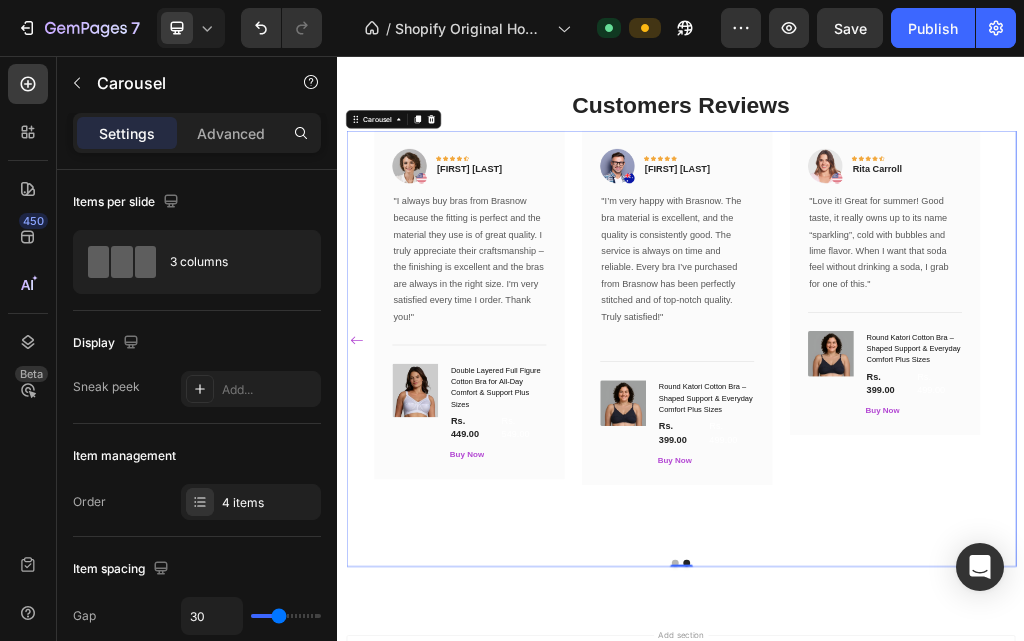 click at bounding box center [927, 941] 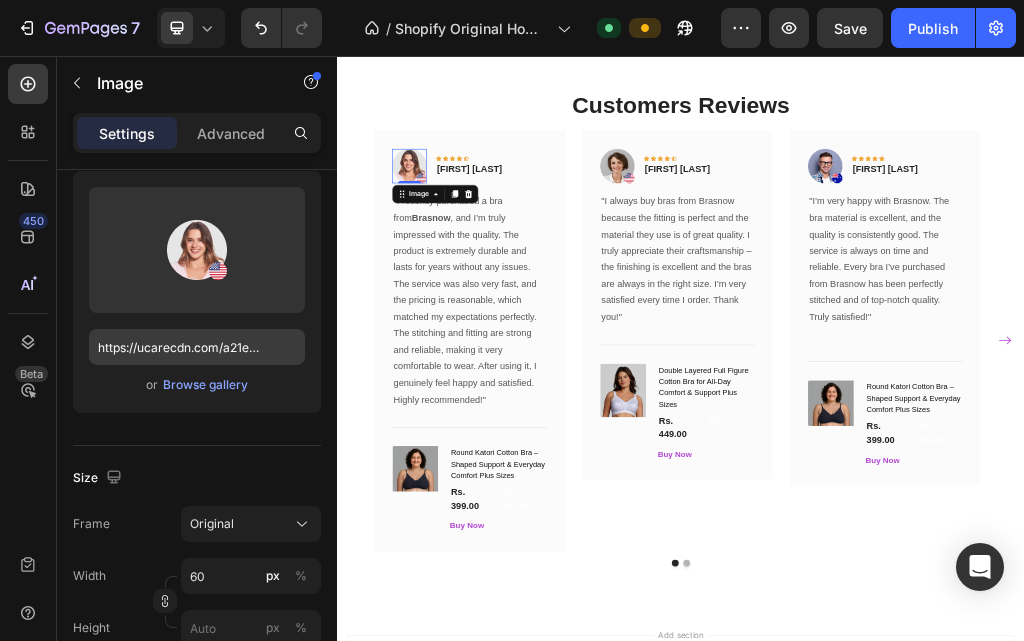 scroll, scrollTop: 0, scrollLeft: 0, axis: both 